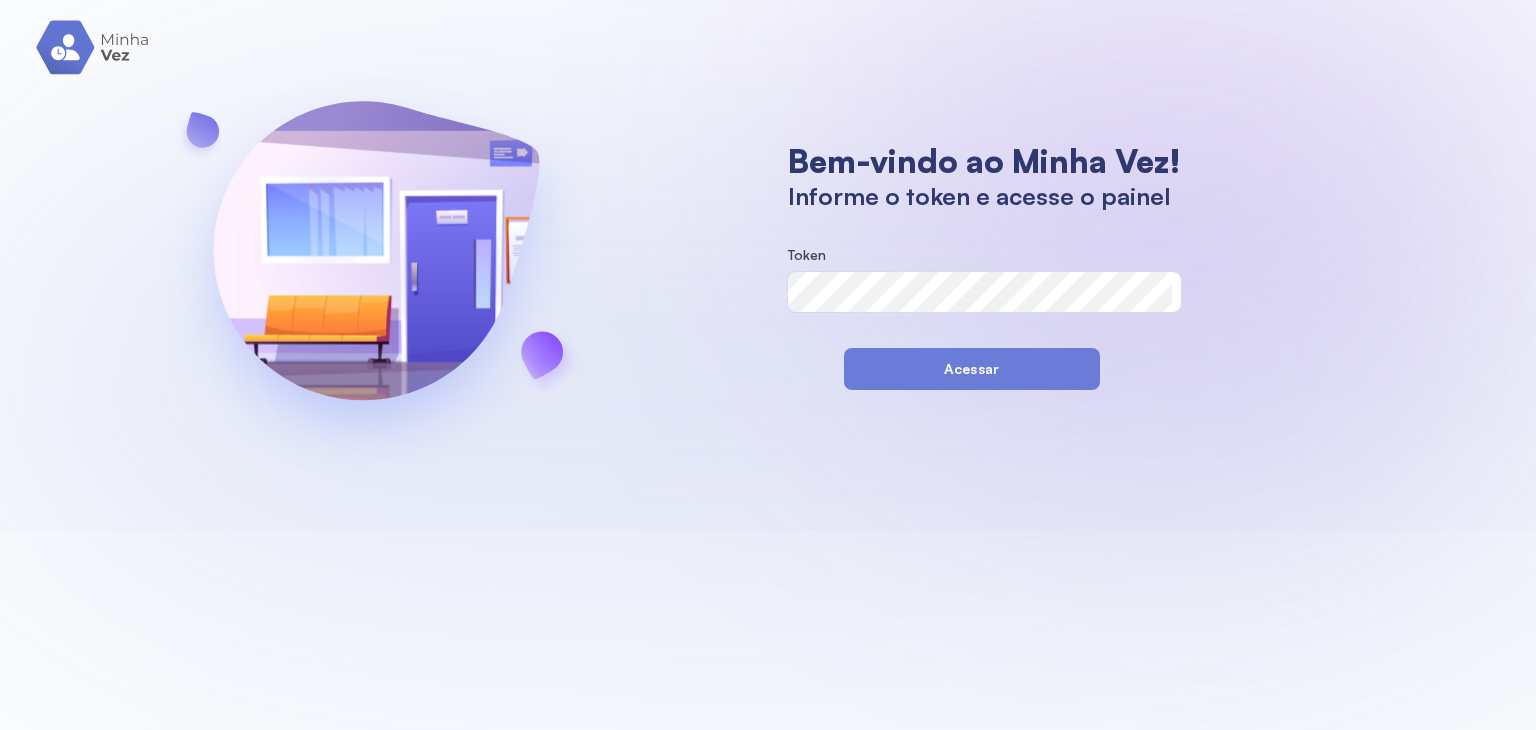 scroll, scrollTop: 0, scrollLeft: 0, axis: both 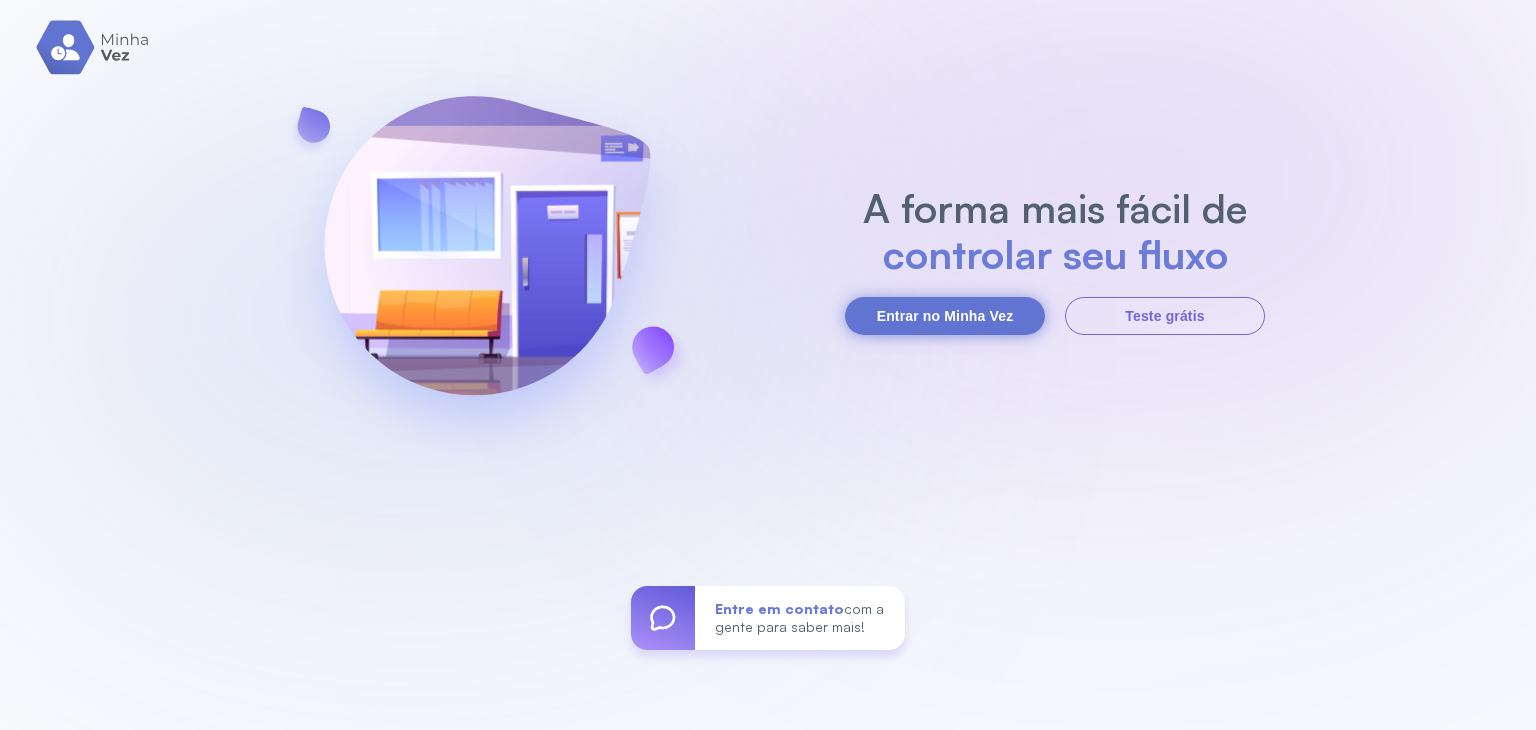 click on "Entrar no Minha Vez" at bounding box center [945, 316] 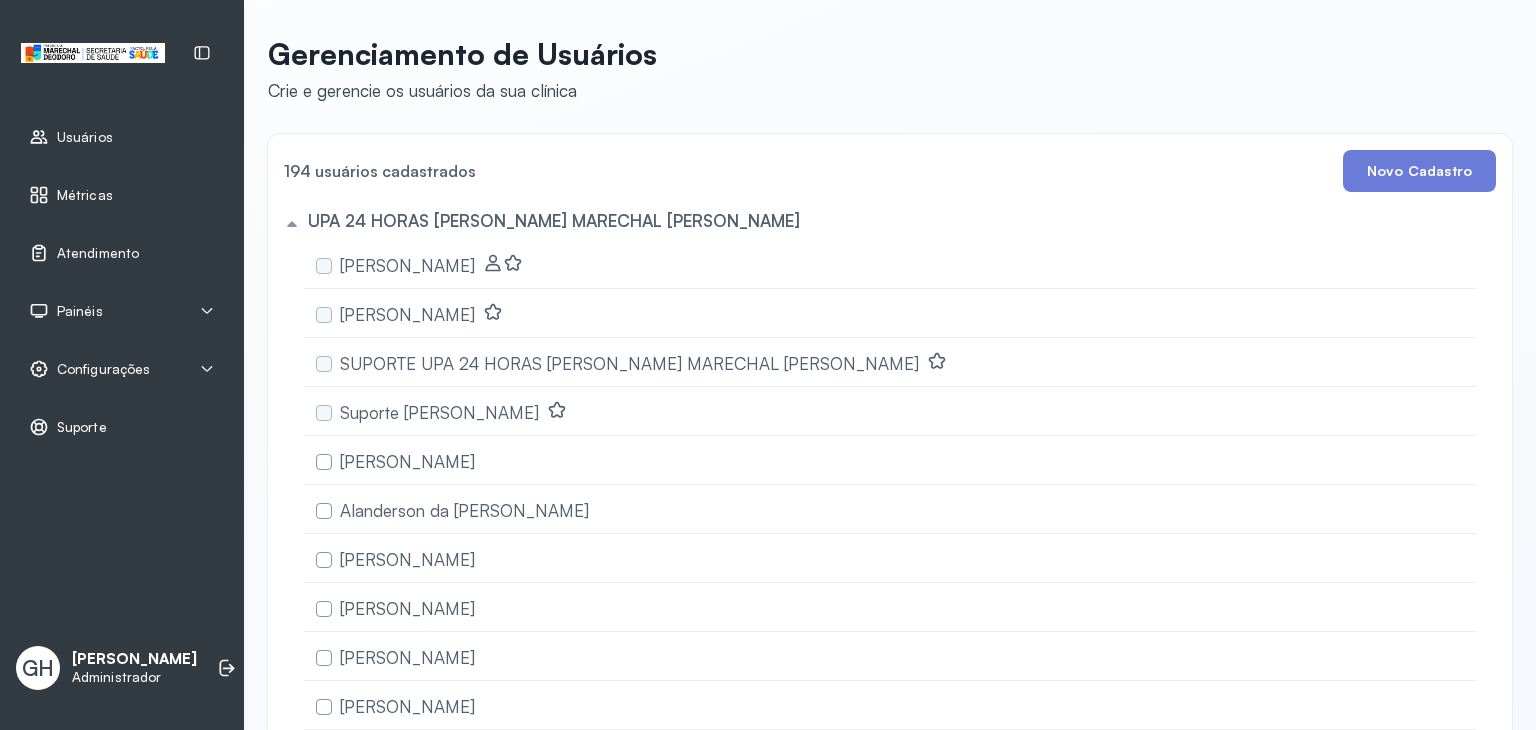 scroll, scrollTop: 0, scrollLeft: 0, axis: both 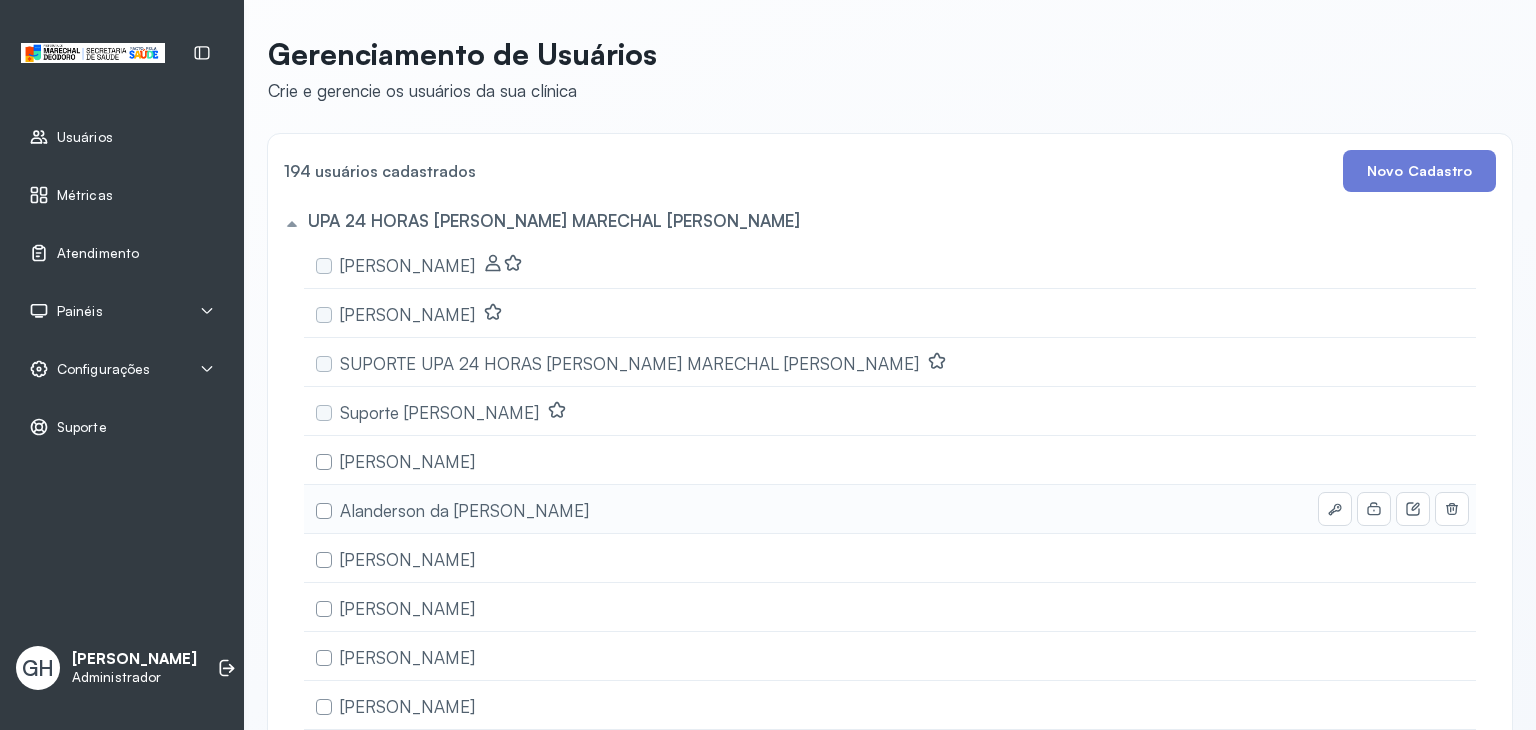click on "Alanderson da Costa Moreira dos Santos" at bounding box center [464, 510] 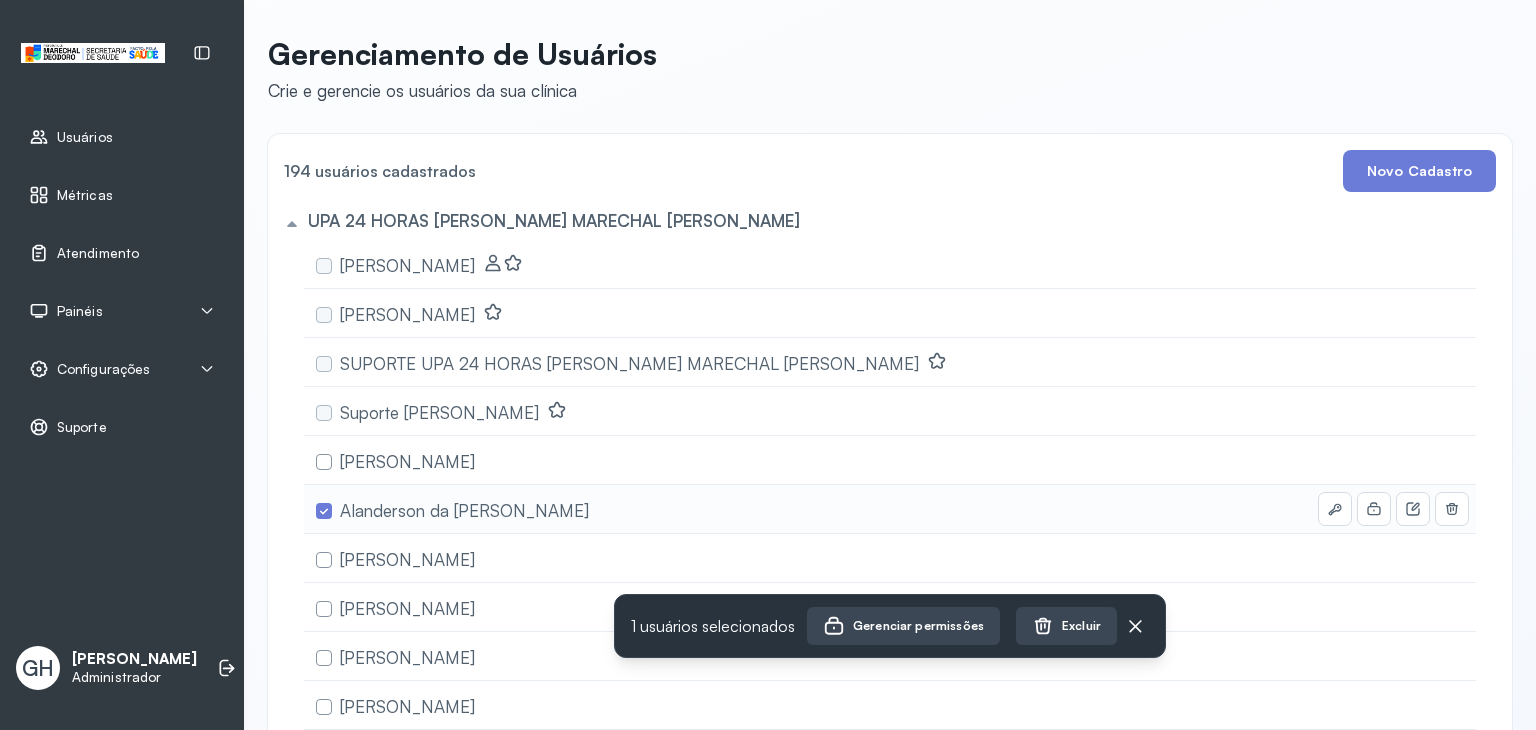 click at bounding box center [324, 511] 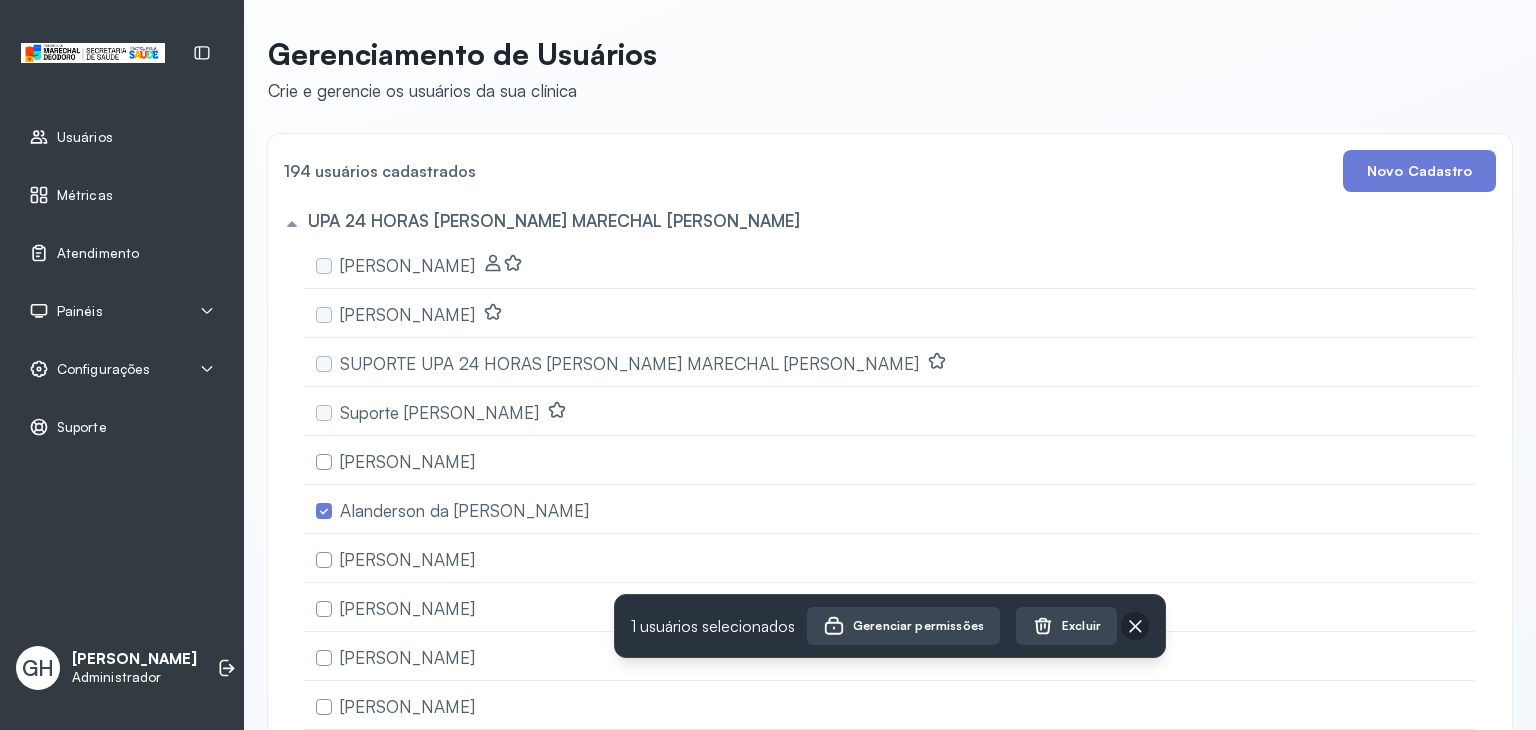 click 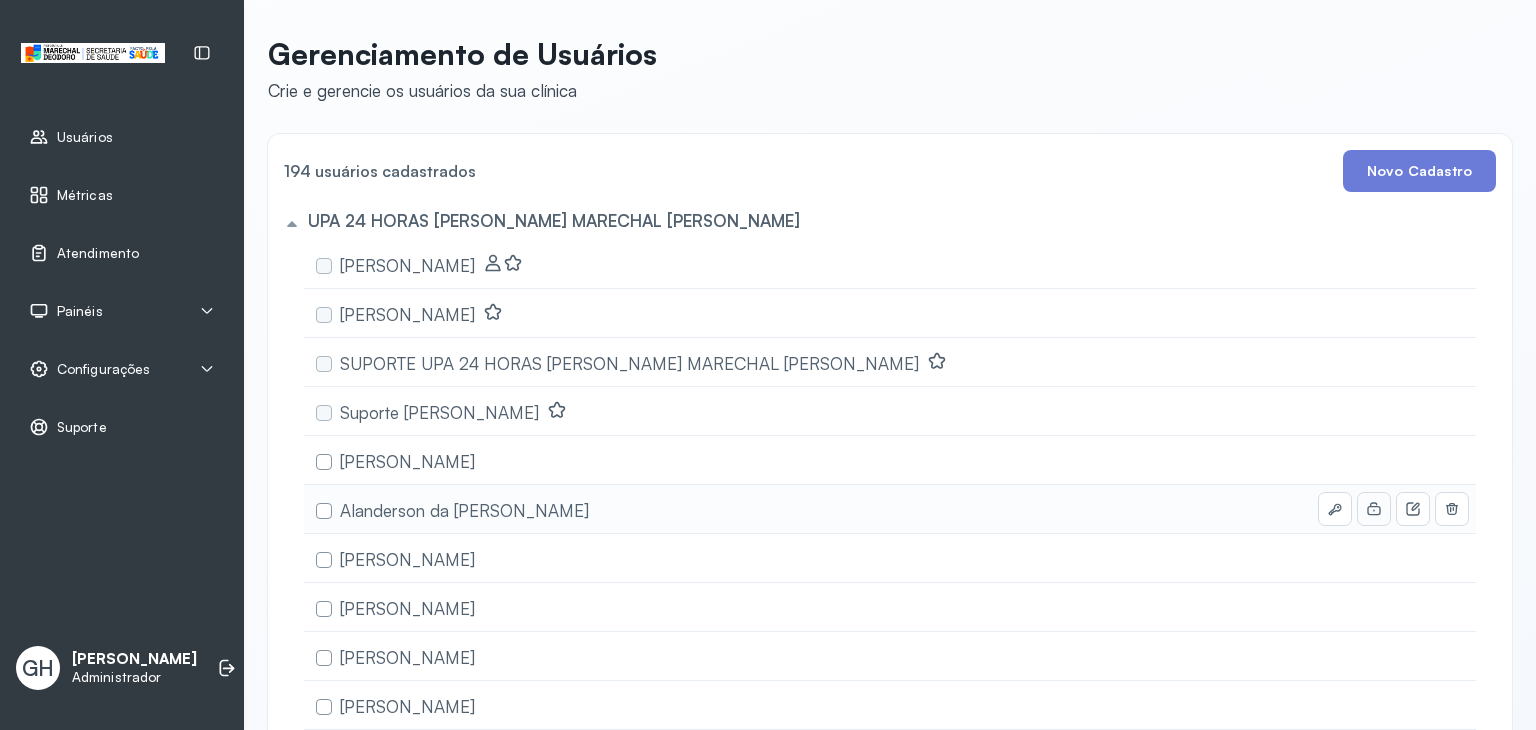 click 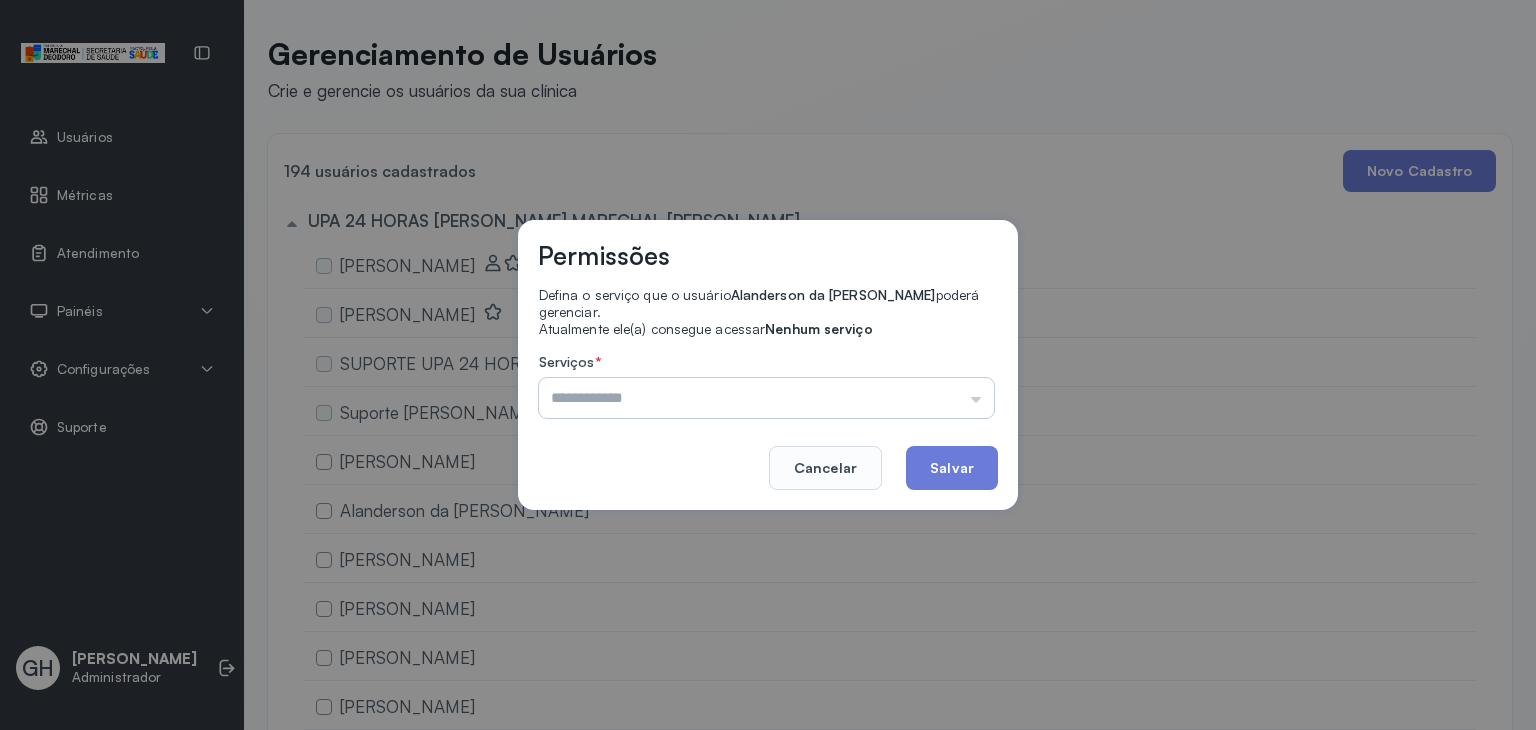 click at bounding box center [766, 398] 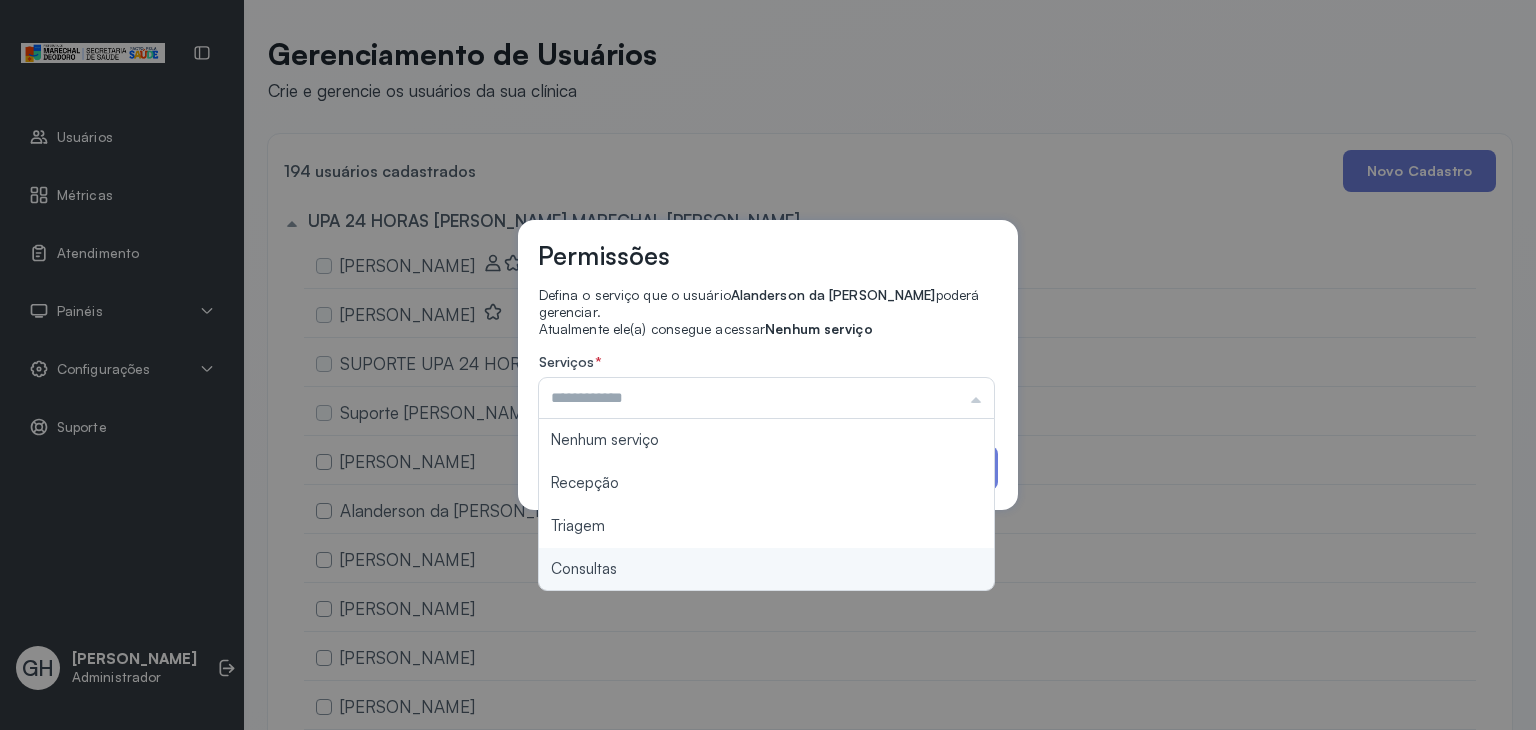 type on "*********" 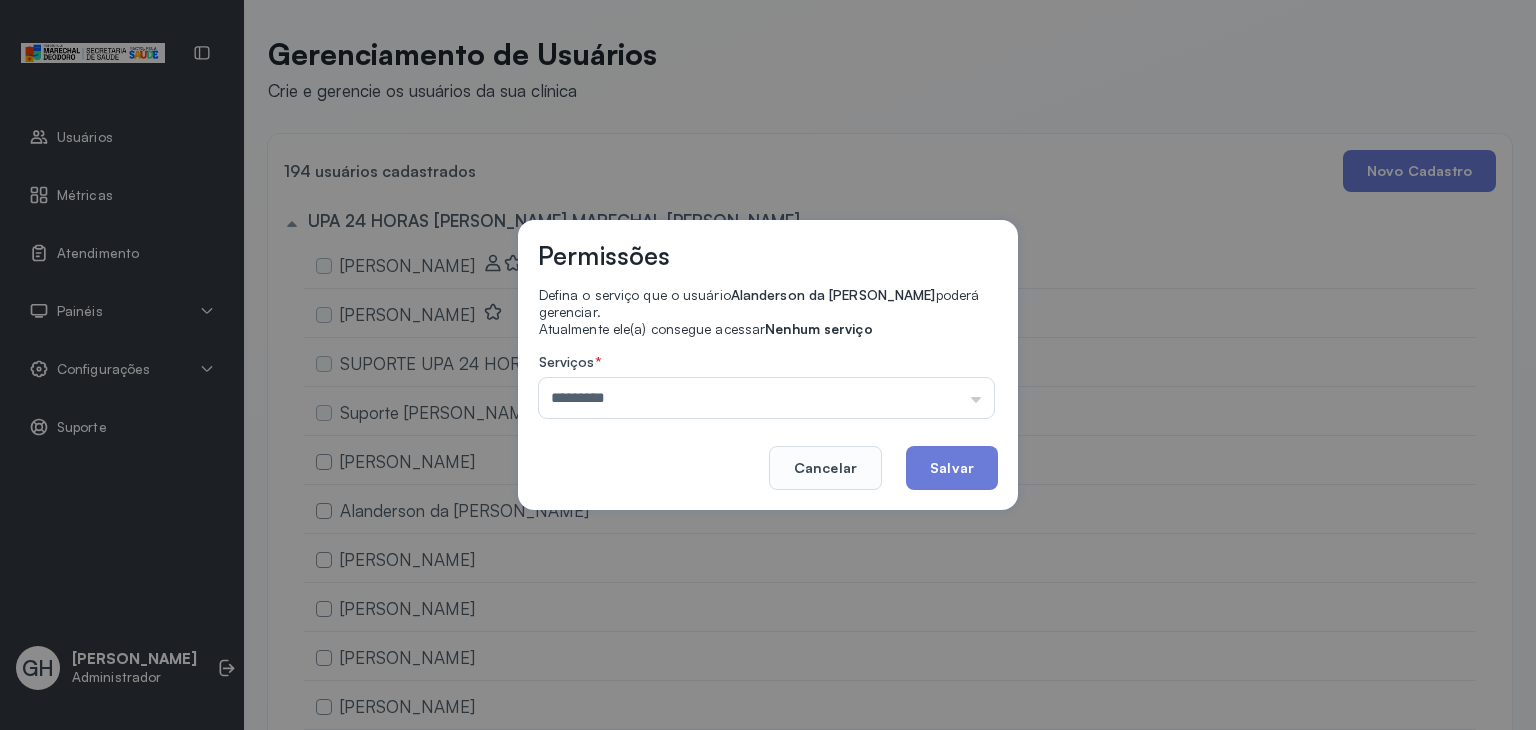 click on "Permissões  Defina o serviço que o usuário  Alanderson da Costa Moreira dos Santos  poderá gerenciar.   Atualmente ele(a) consegue acessar  Nenhum serviço Serviços  *  ********* Nenhum serviço Recepção Triagem Consultas Cancelar Salvar" at bounding box center [768, 365] 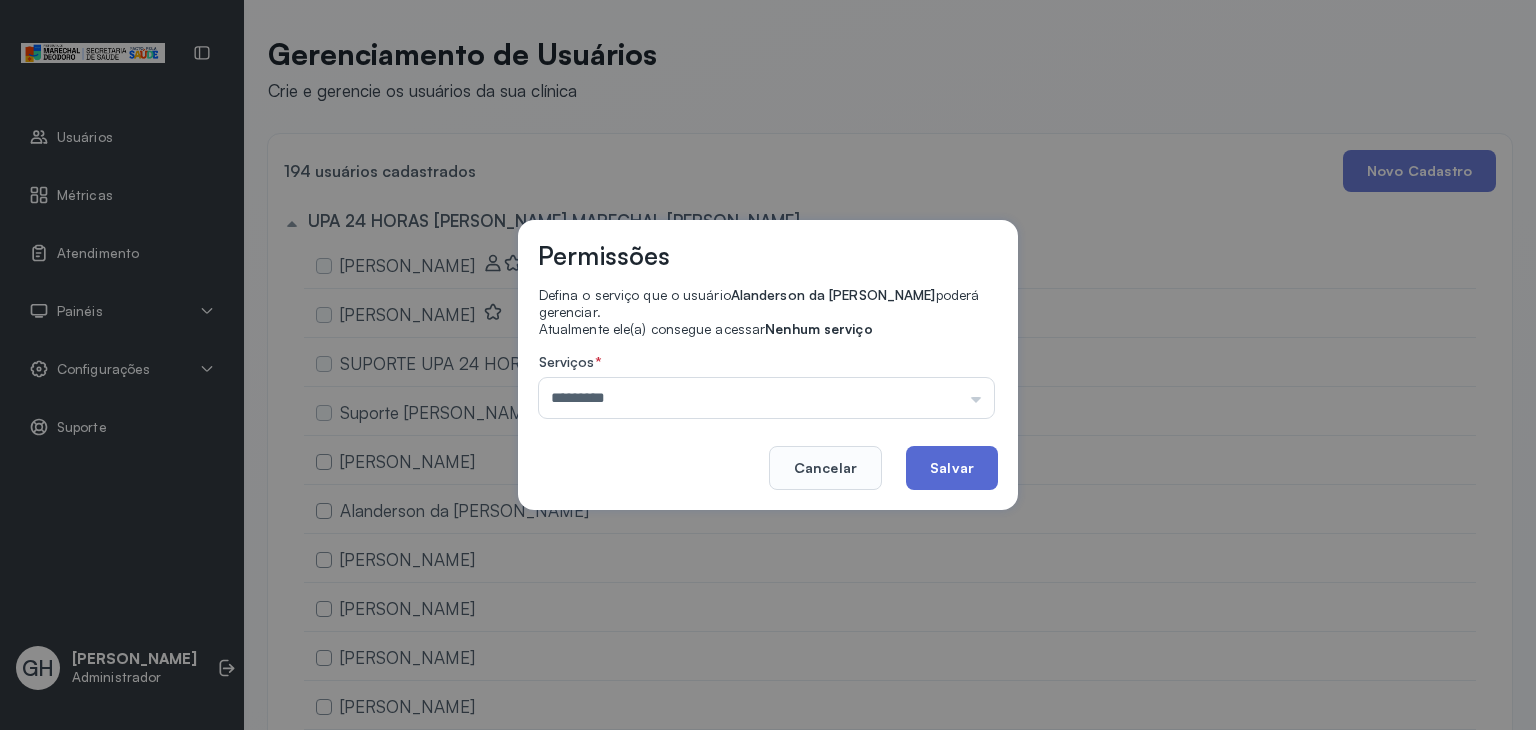 click on "Salvar" 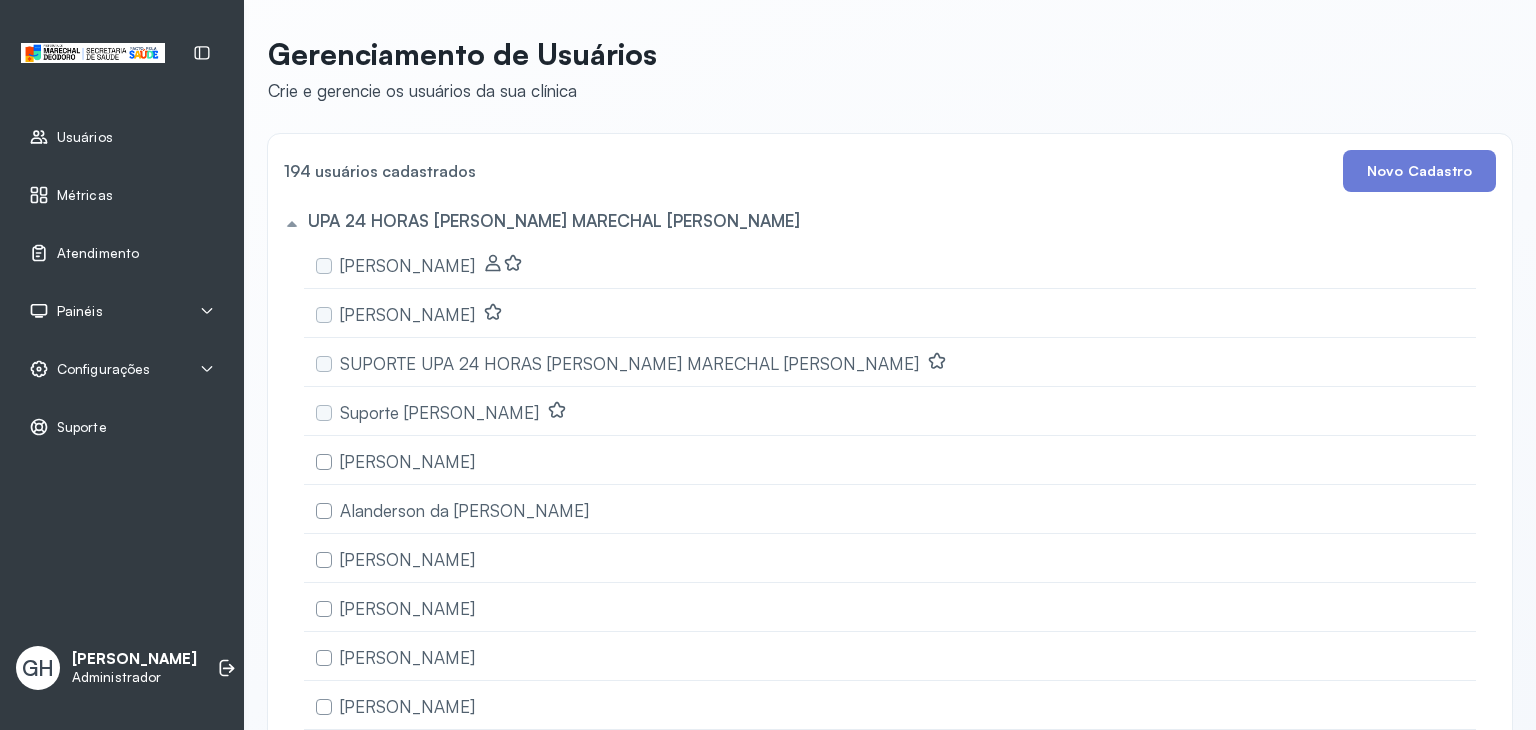 click on "Painéis" at bounding box center [122, 311] 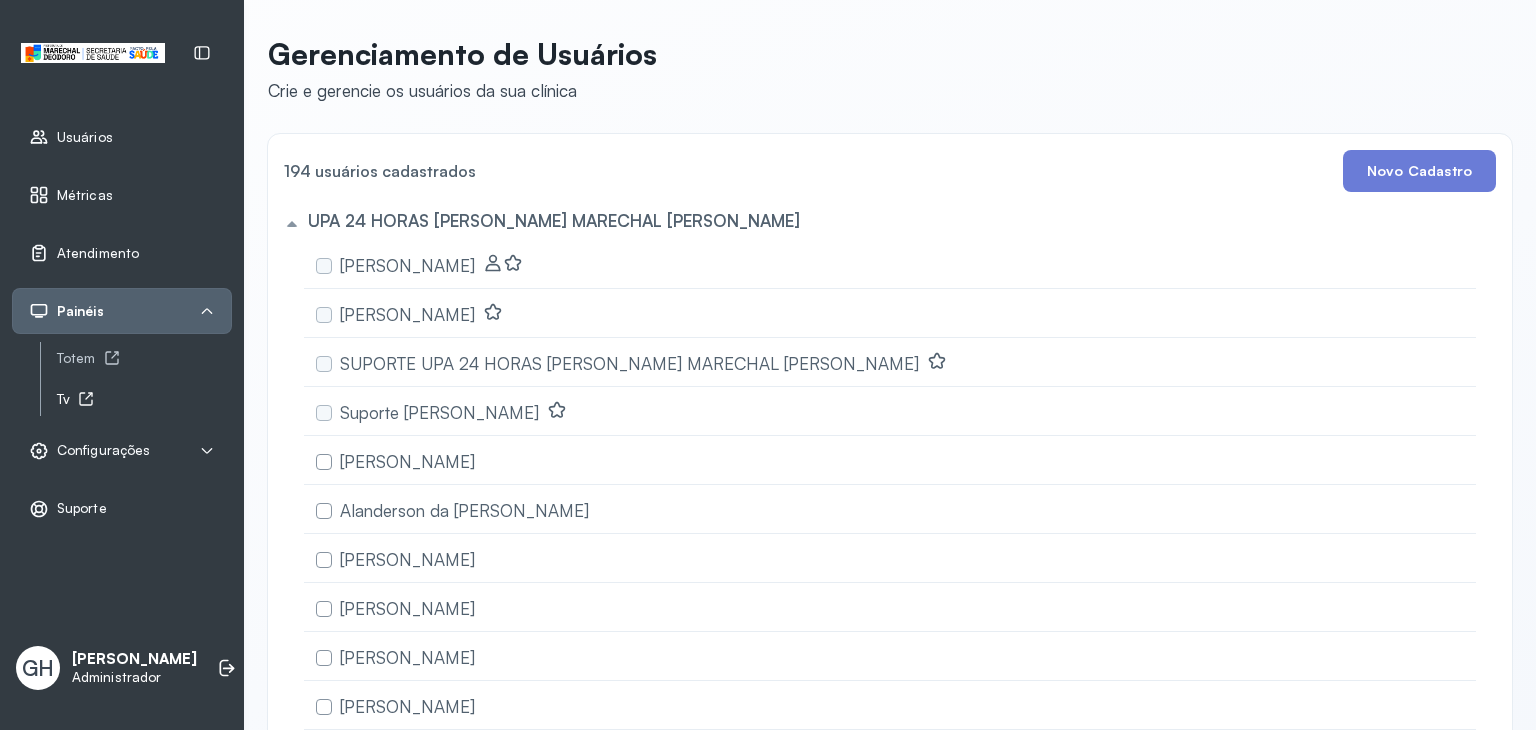 click on "Tv" at bounding box center [144, 399] 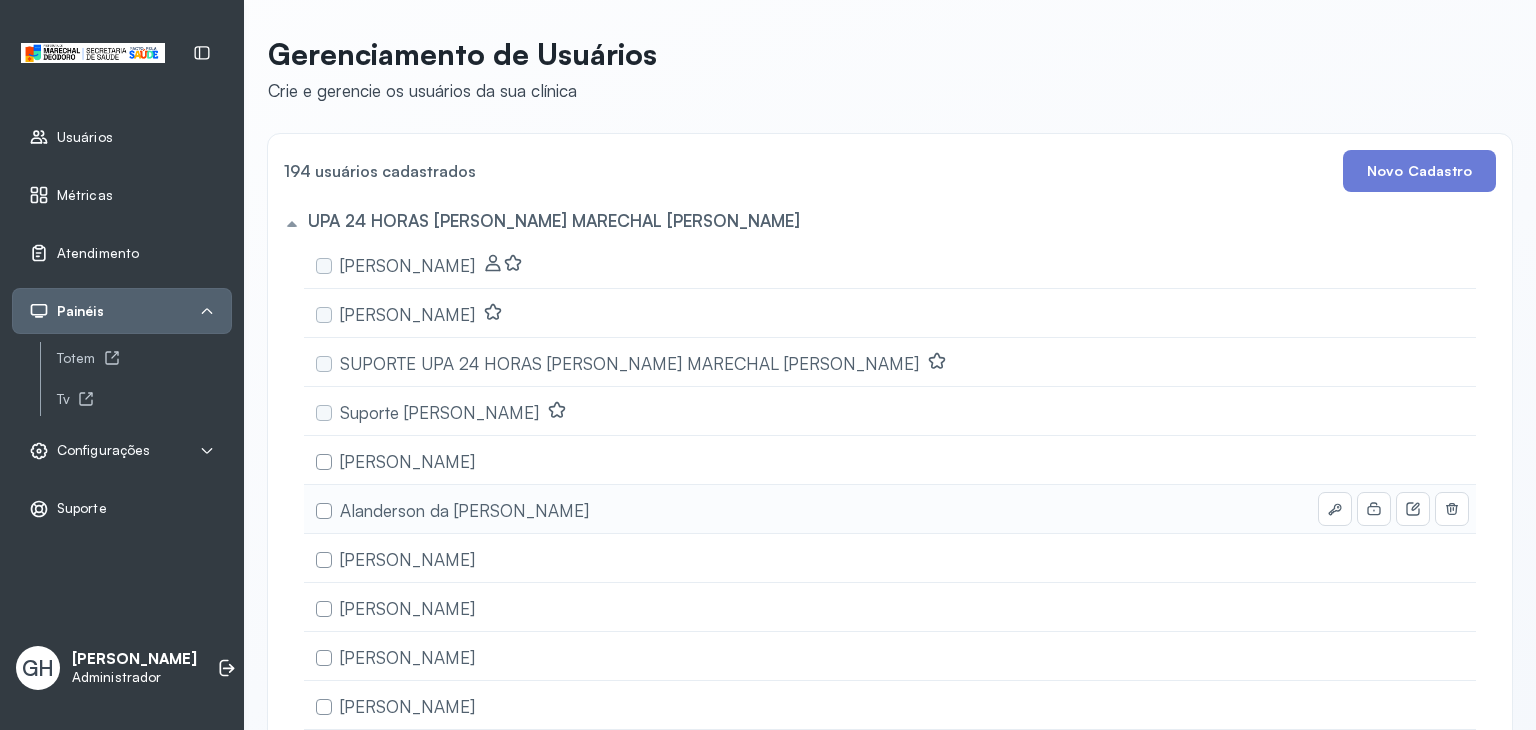 click on "Alanderson da Costa Moreira dos Santos" at bounding box center (456, 509) 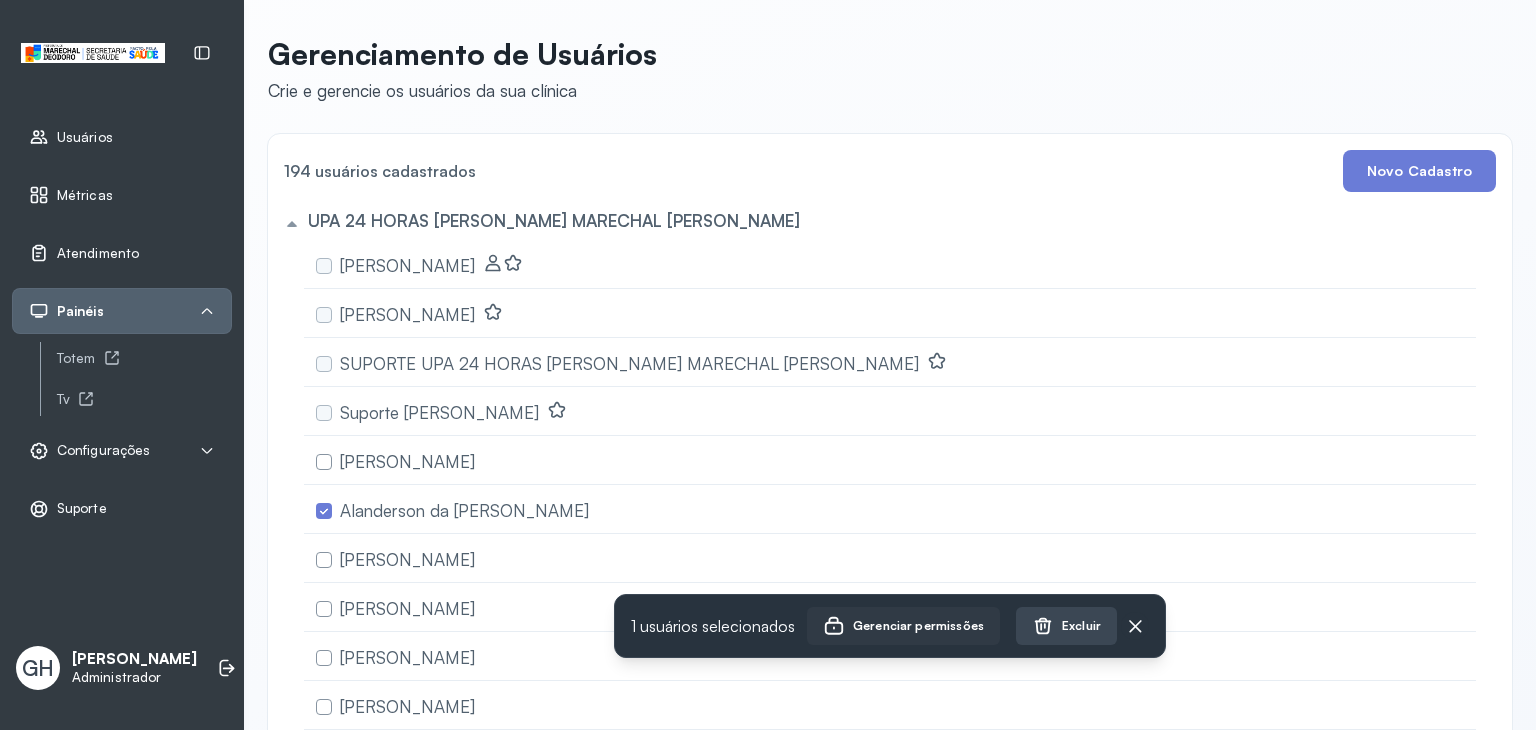 click on "Gerenciar permissões" 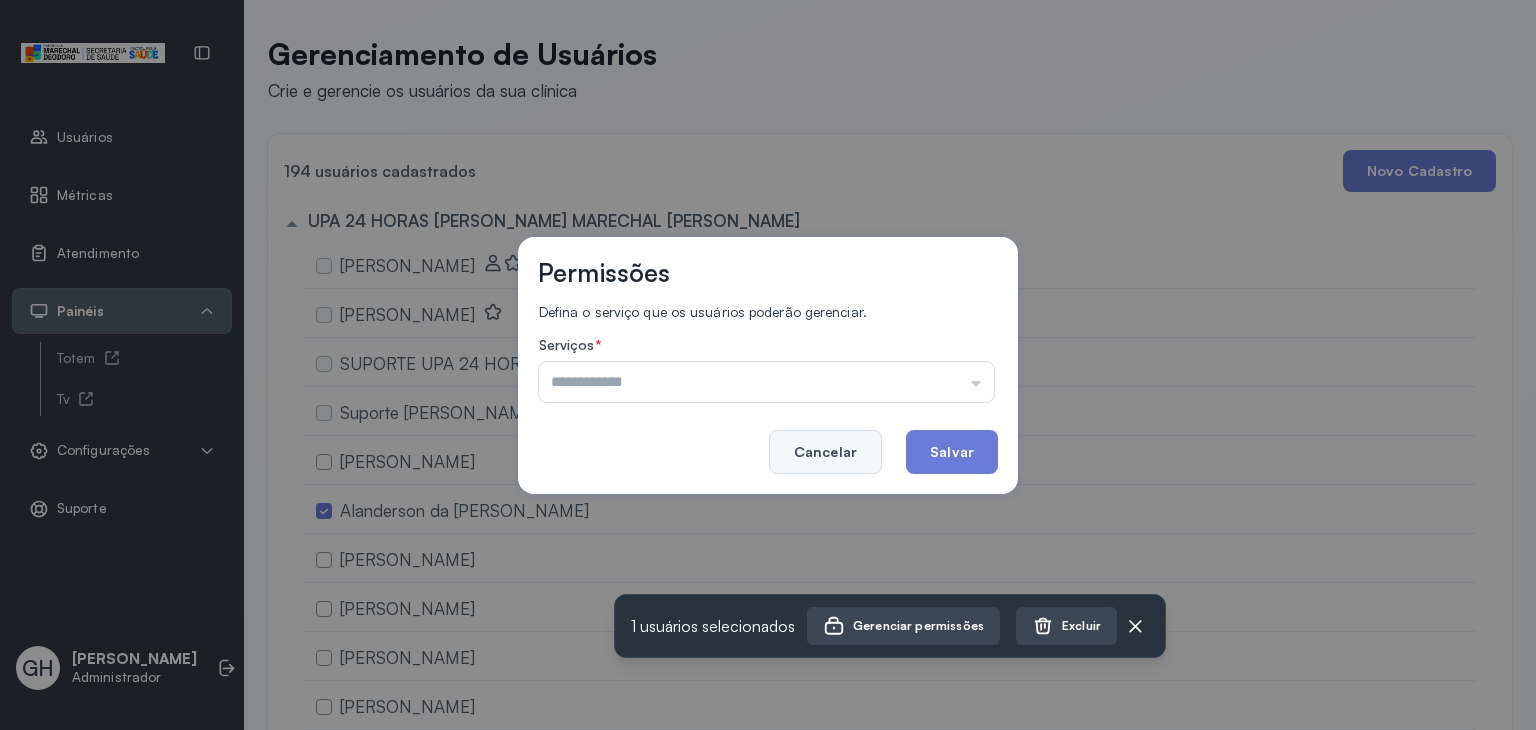 click on "Cancelar" 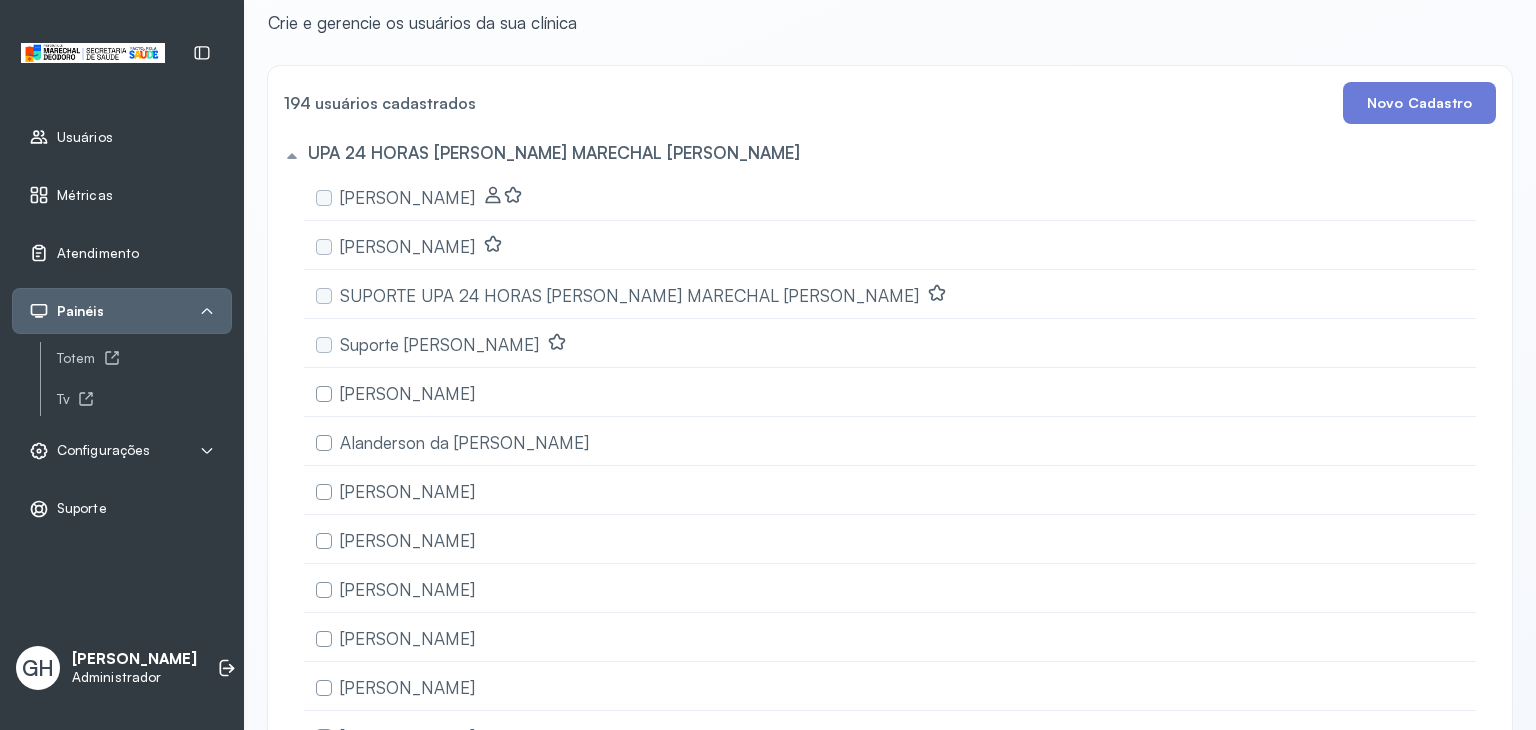 scroll, scrollTop: 108, scrollLeft: 0, axis: vertical 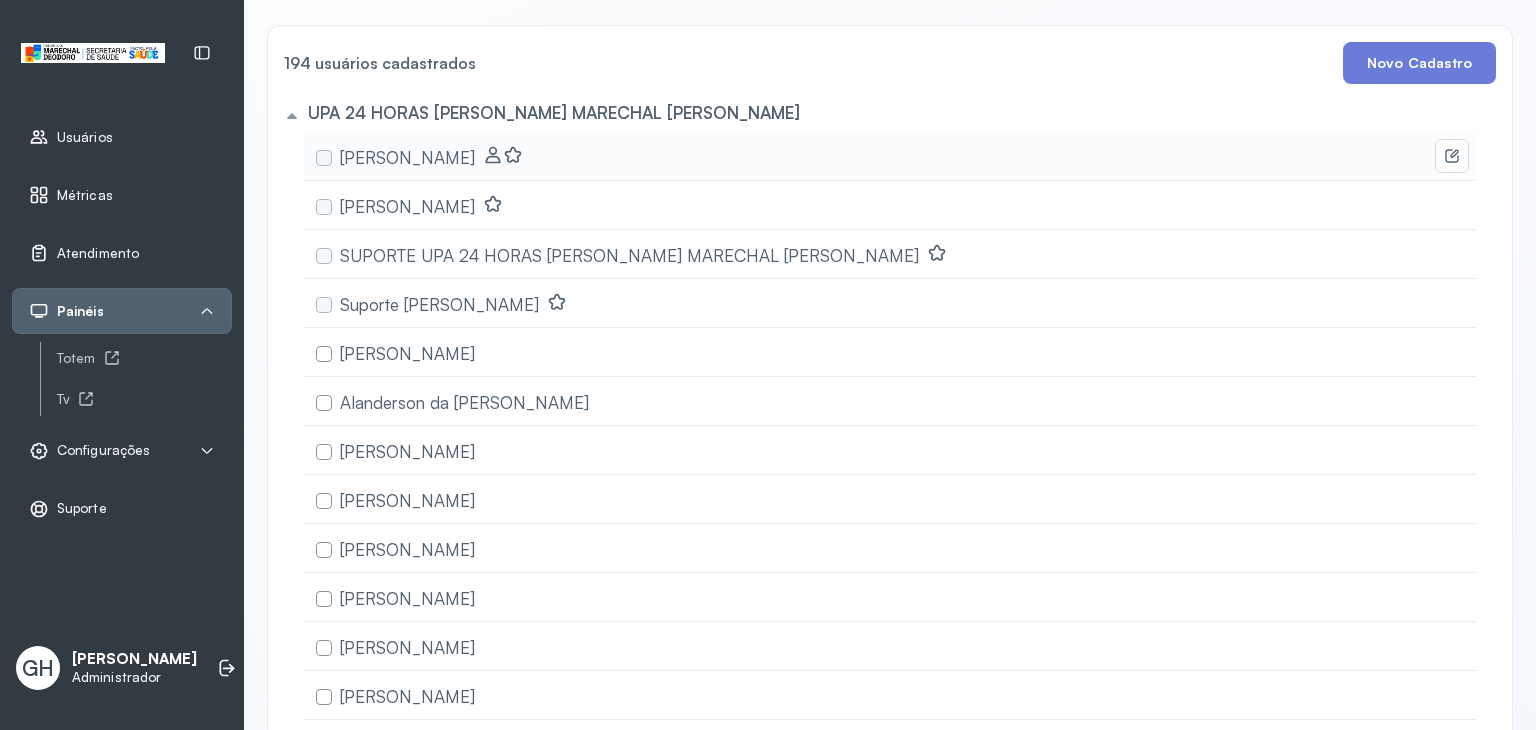 click on "Gabriel Henrique Marques de Souza" 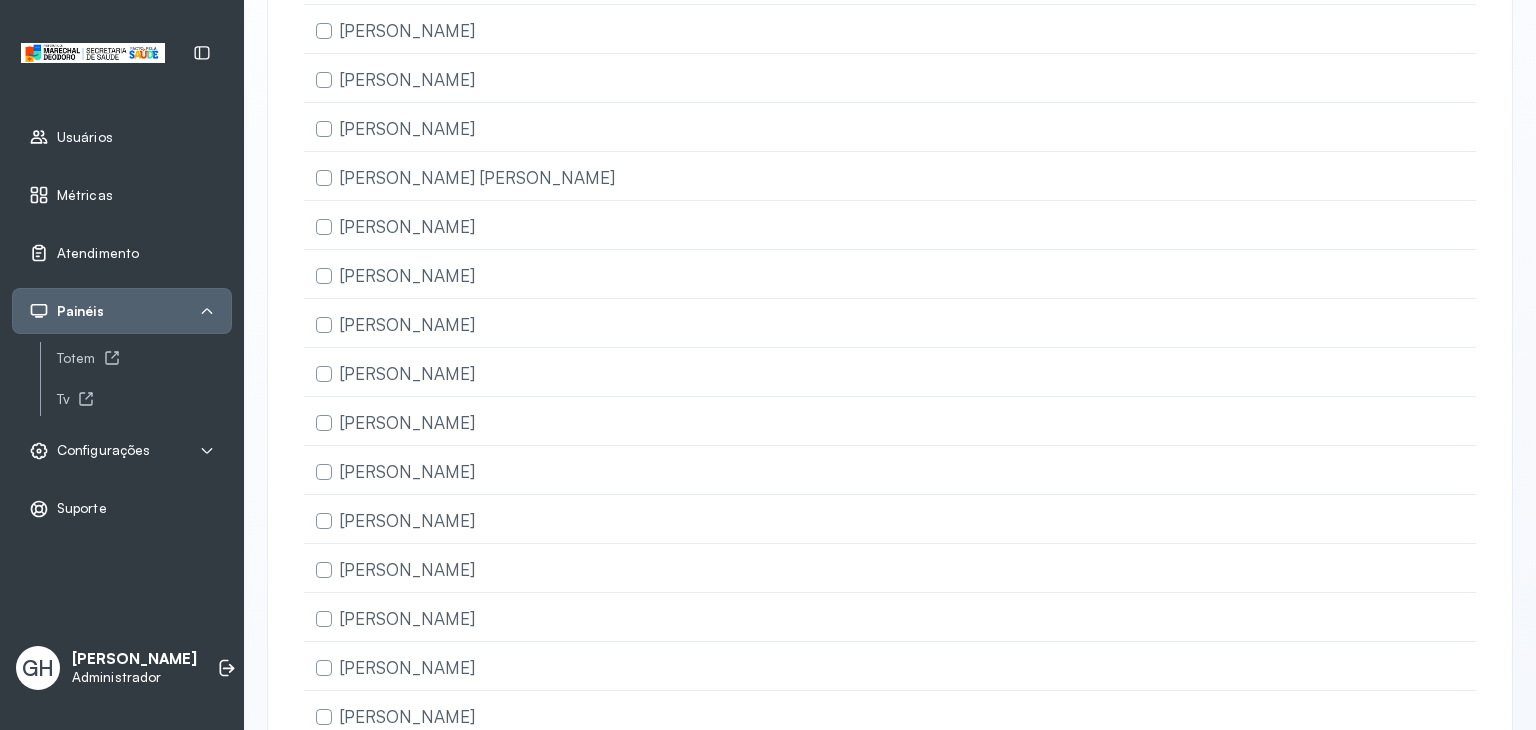 scroll, scrollTop: 3360, scrollLeft: 0, axis: vertical 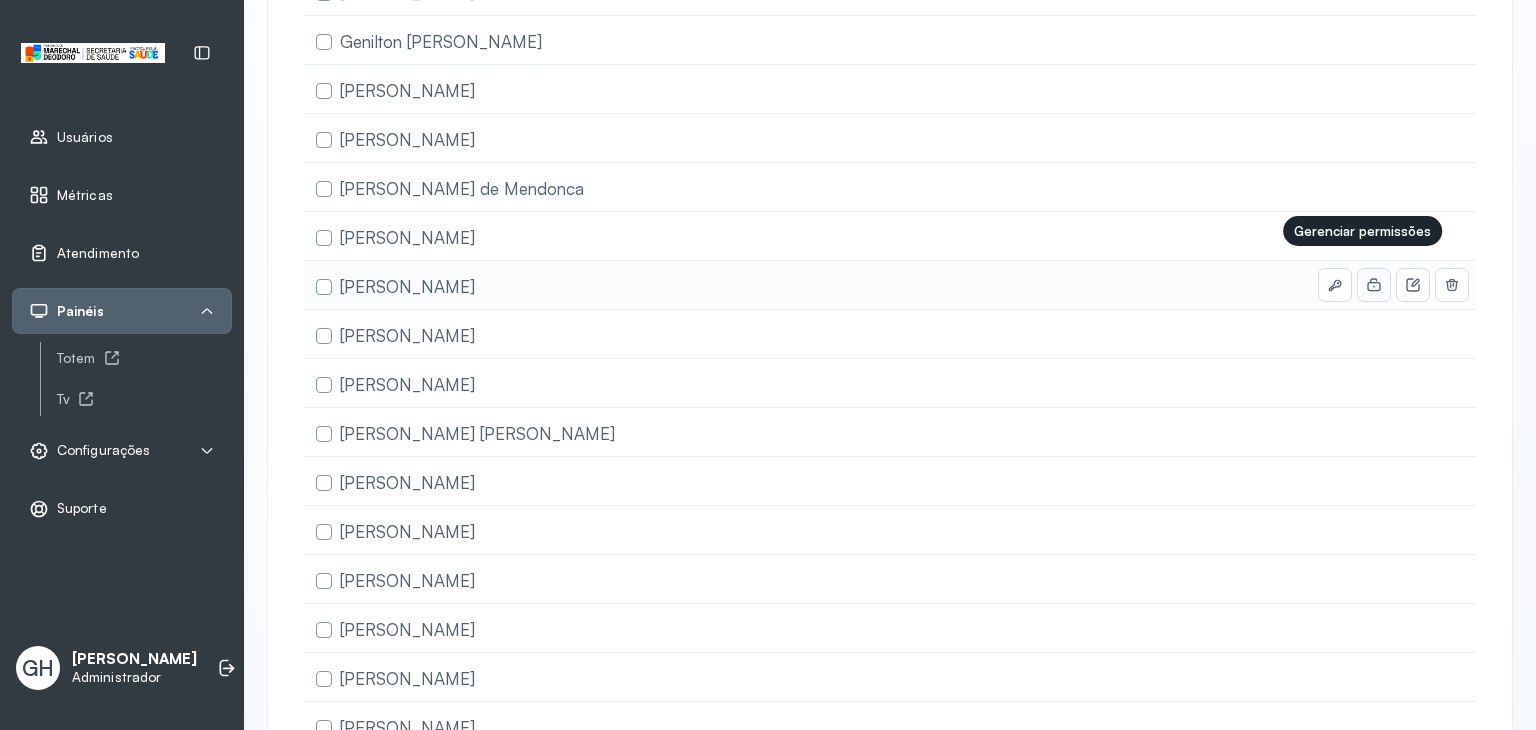 click 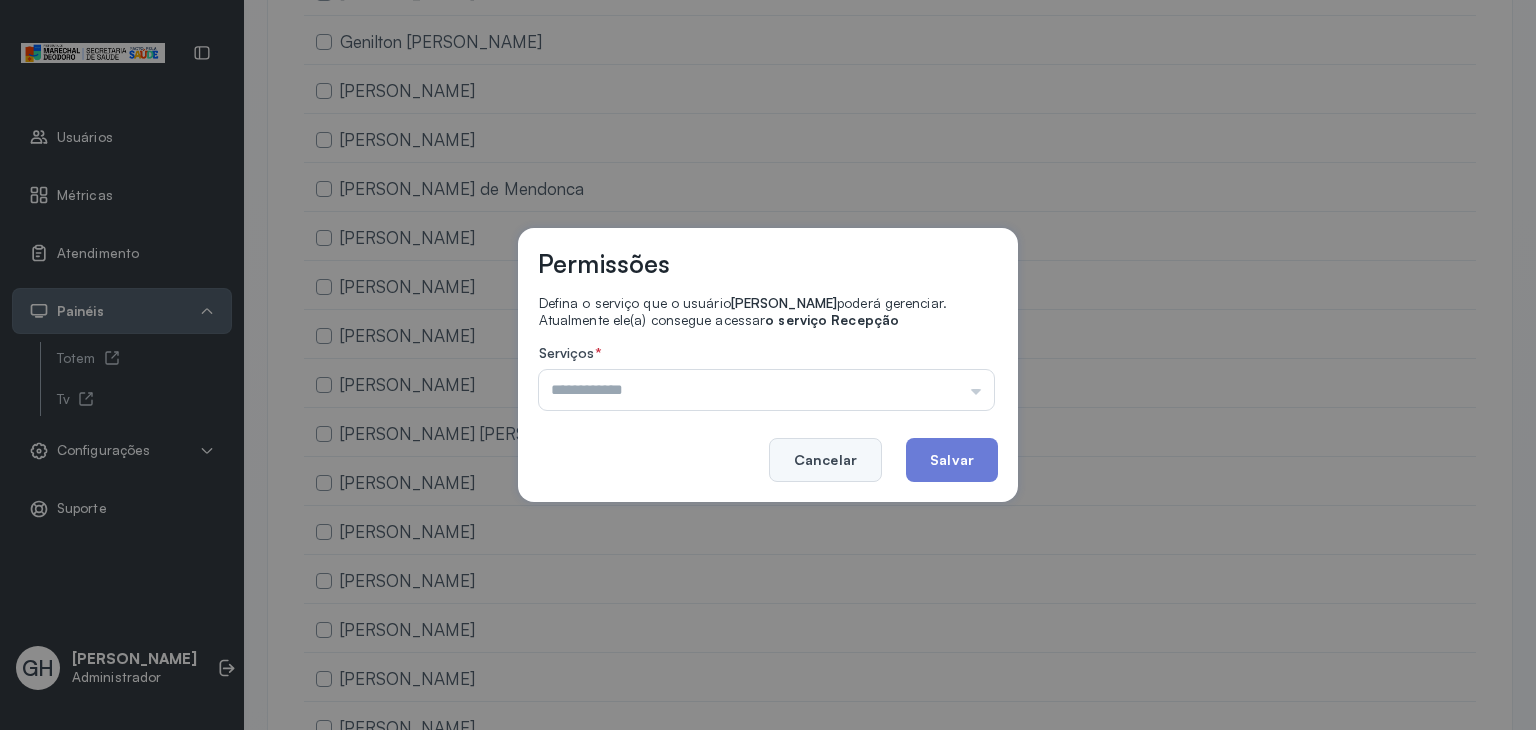 click on "Cancelar" 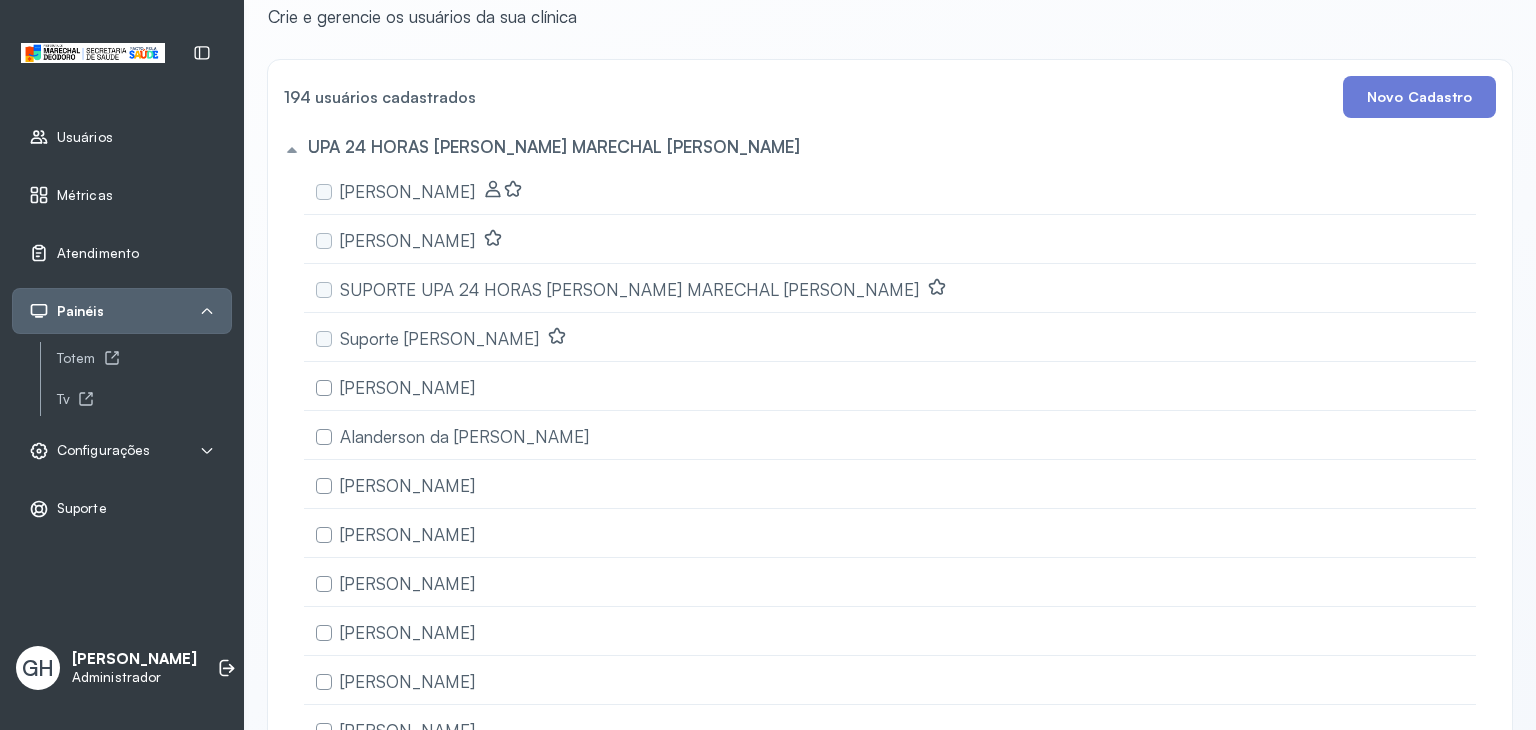 scroll, scrollTop: 0, scrollLeft: 0, axis: both 